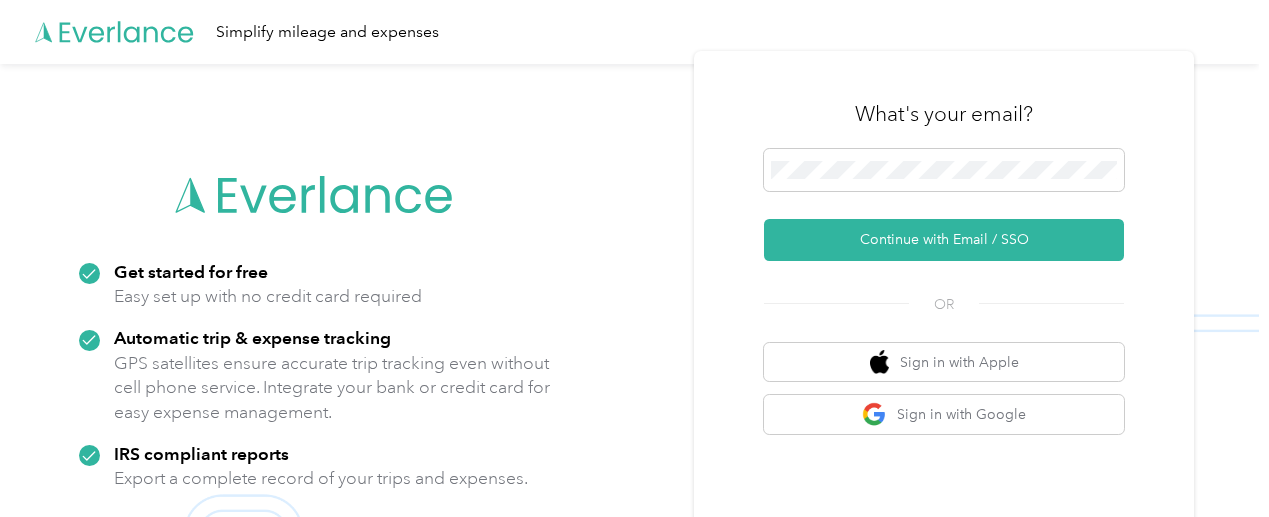 scroll, scrollTop: 0, scrollLeft: 0, axis: both 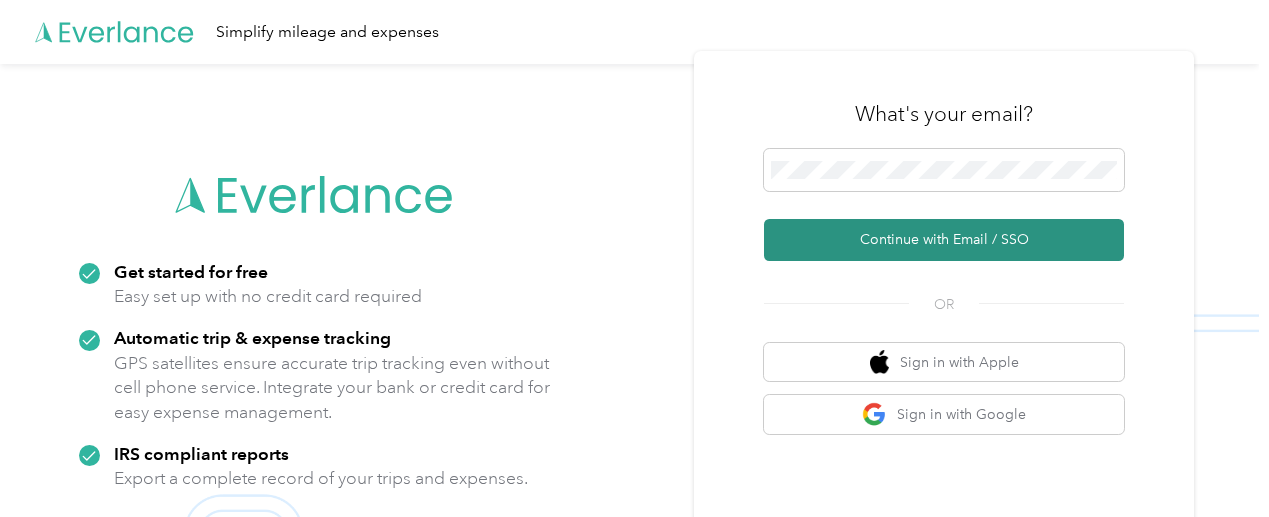 click on "Continue with Email / SSO" at bounding box center (944, 240) 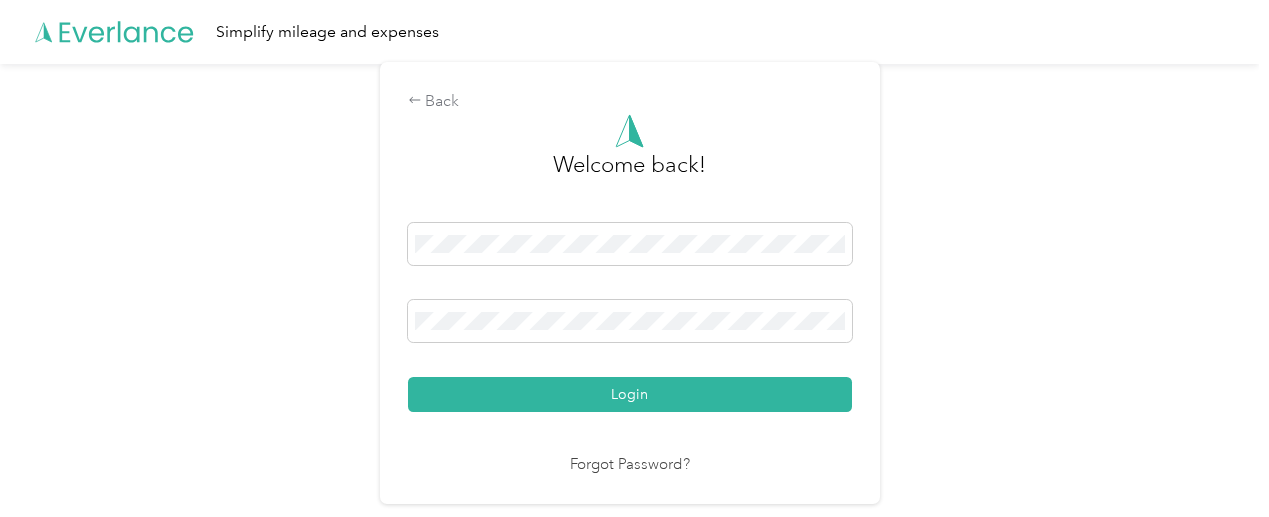 click on "Login" at bounding box center [630, 317] 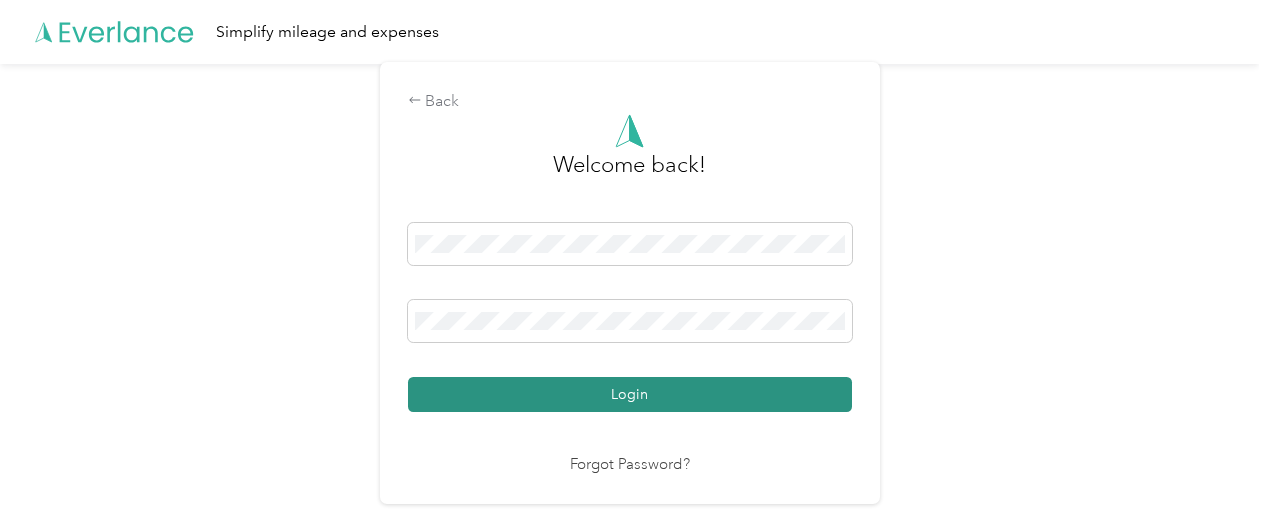click on "Login" at bounding box center (630, 394) 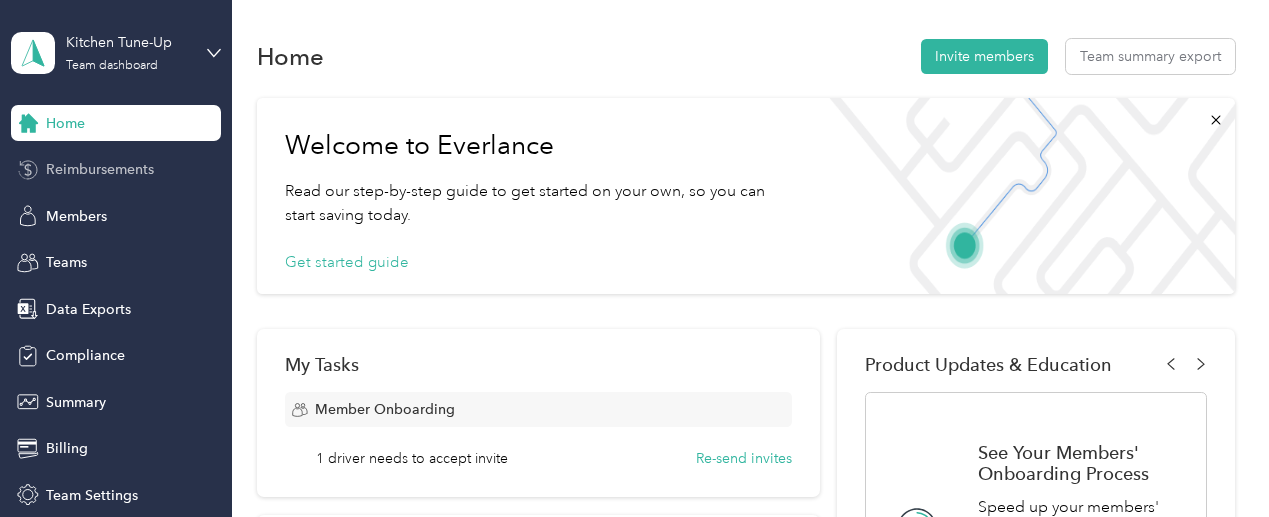click on "Reimbursements" at bounding box center [116, 170] 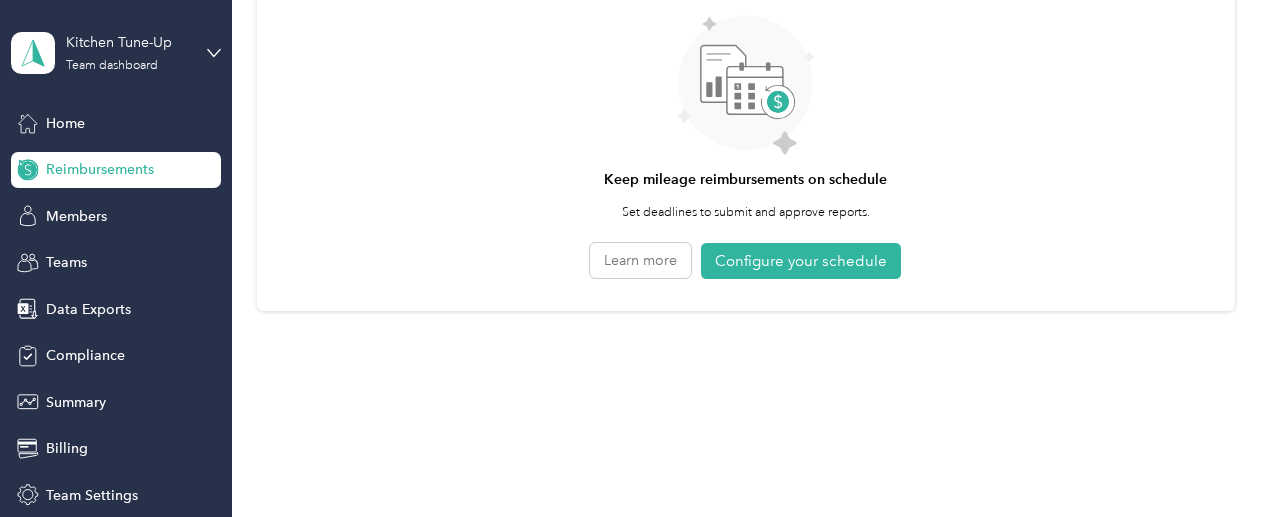 scroll, scrollTop: 0, scrollLeft: 0, axis: both 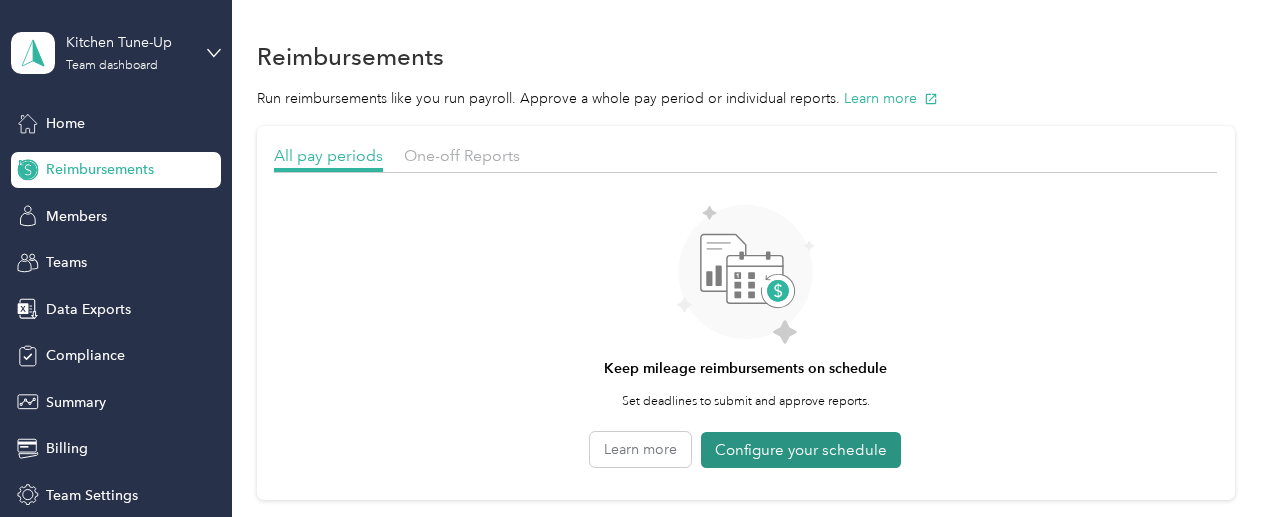 click on "Configure your schedule" at bounding box center (801, 450) 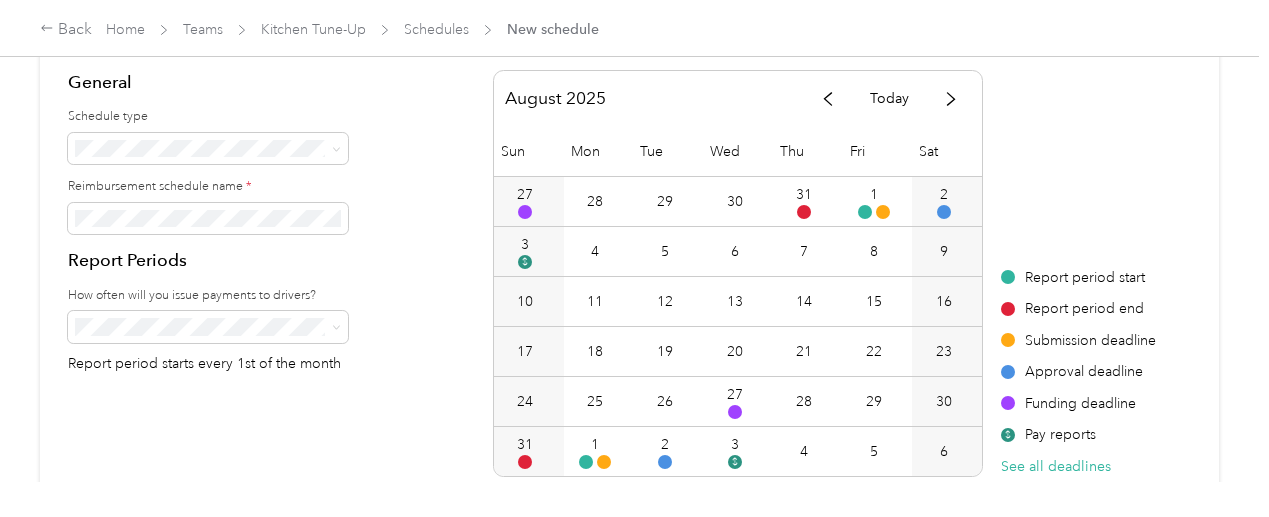 scroll, scrollTop: 93, scrollLeft: 0, axis: vertical 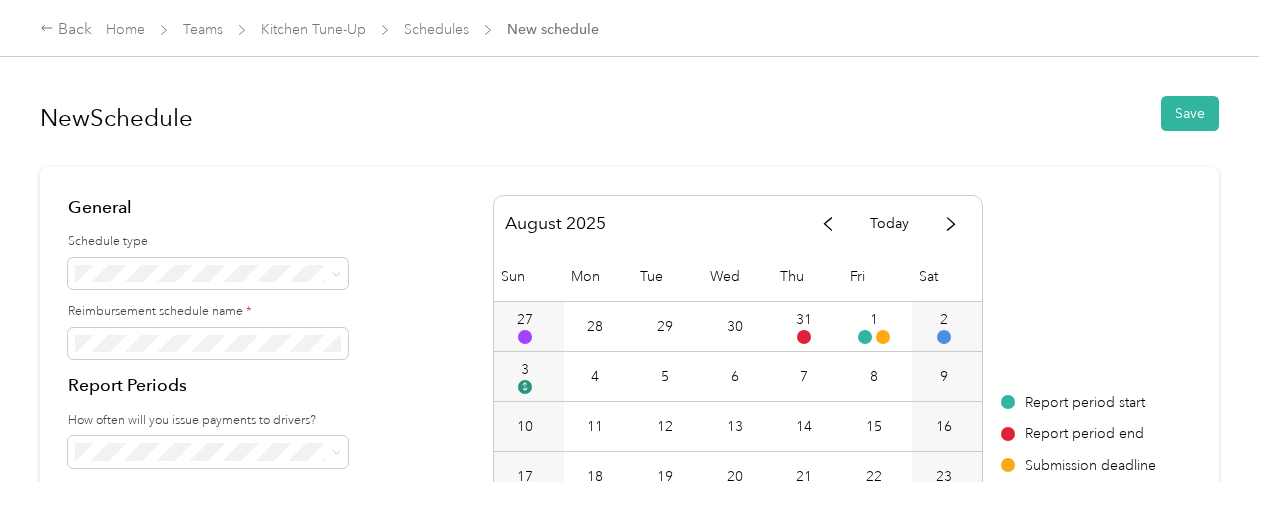 click on "Schedules" at bounding box center (436, 29) 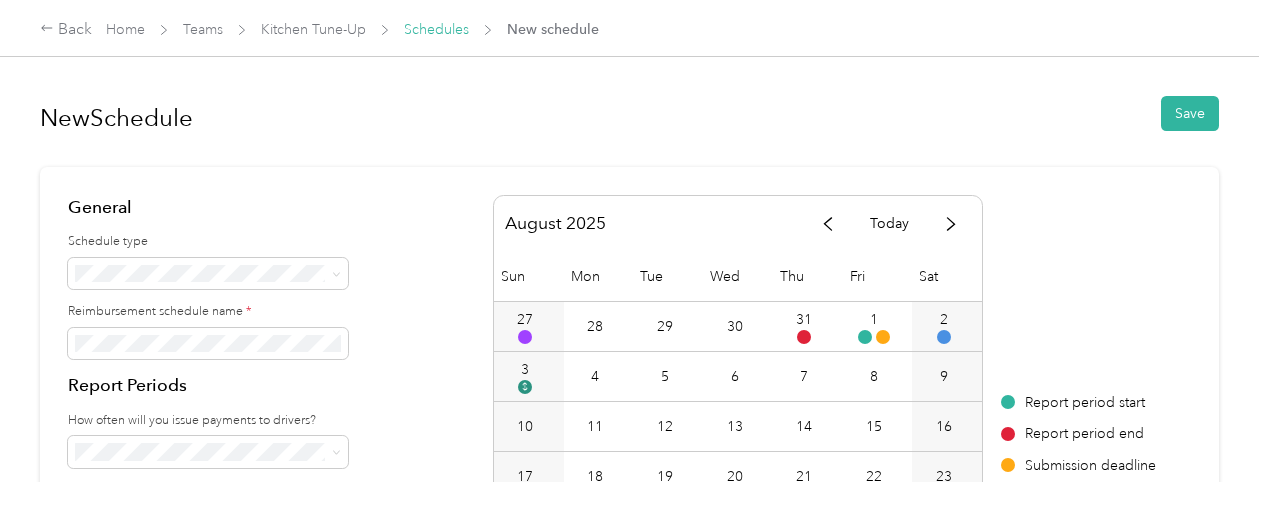 click on "Schedules" at bounding box center [436, 29] 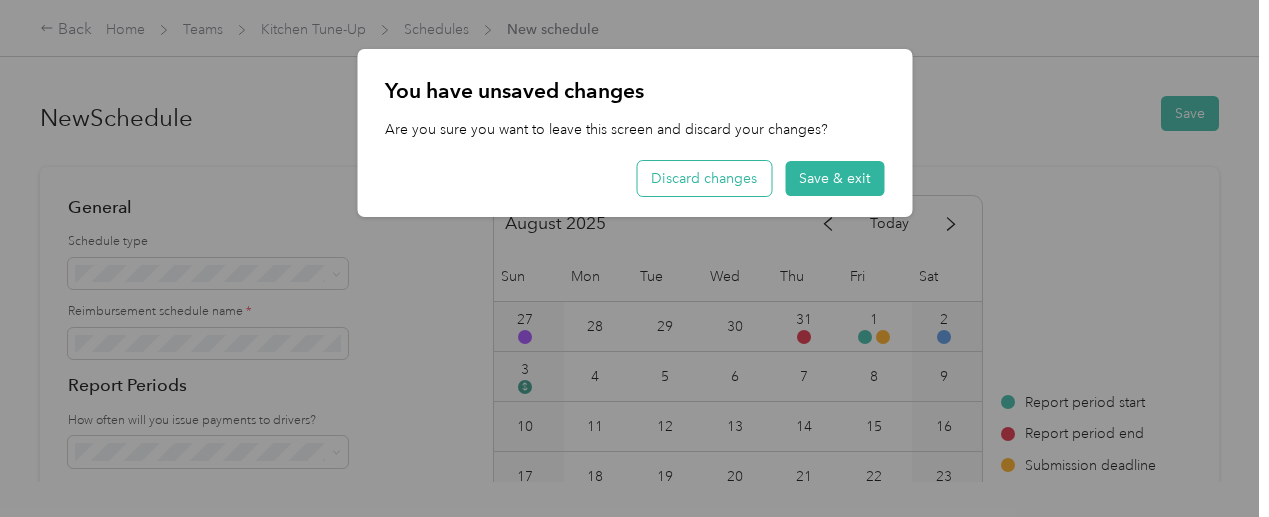 click on "Discard changes" at bounding box center [704, 178] 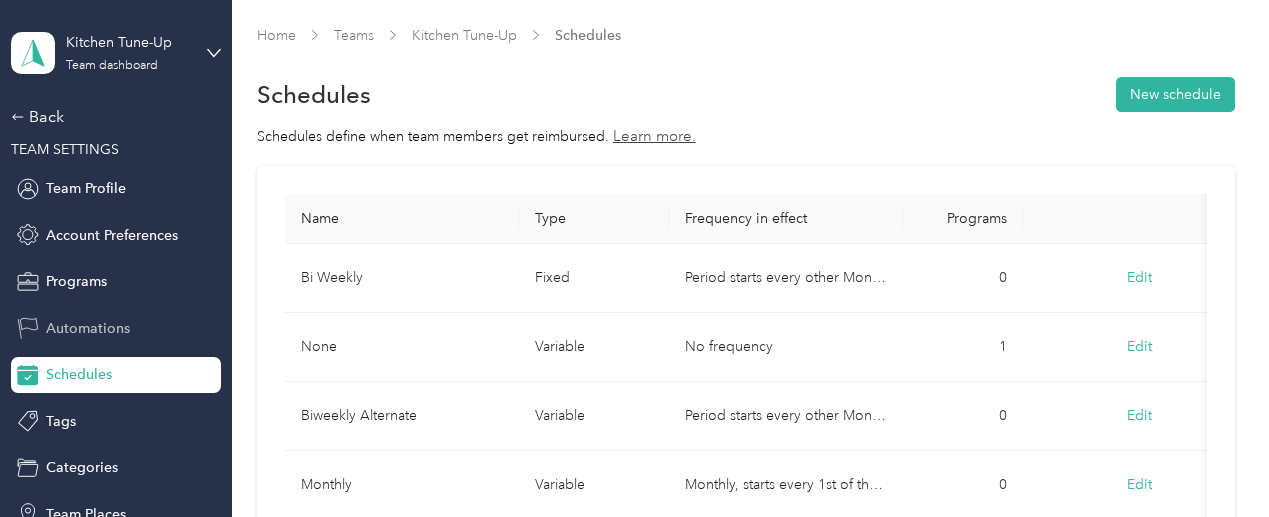 click on "Automations" at bounding box center [116, 328] 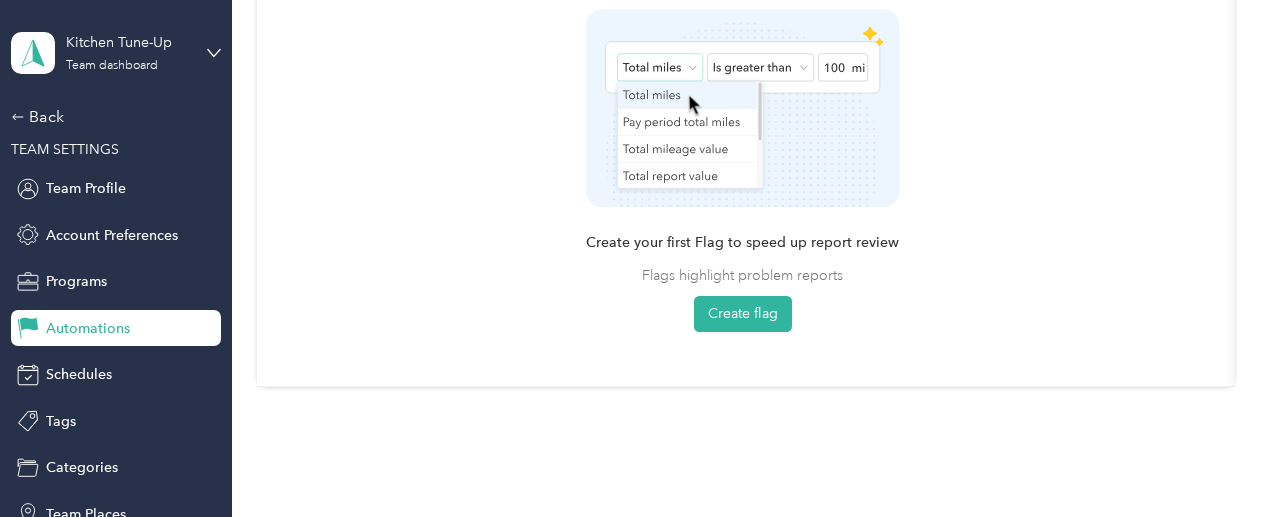 scroll, scrollTop: 678, scrollLeft: 0, axis: vertical 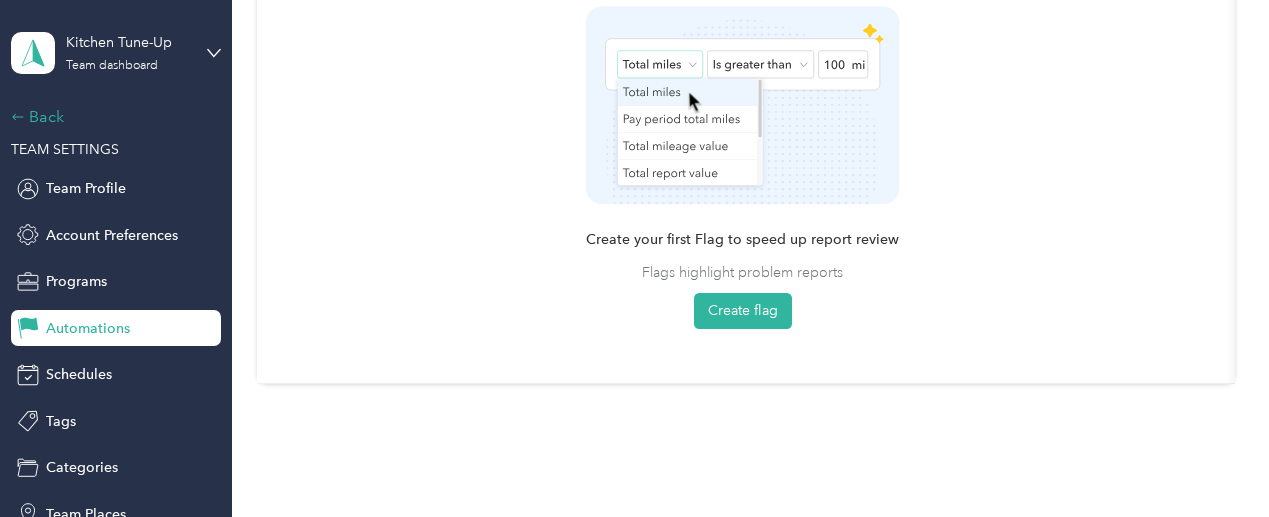 click on "Back" at bounding box center (111, 117) 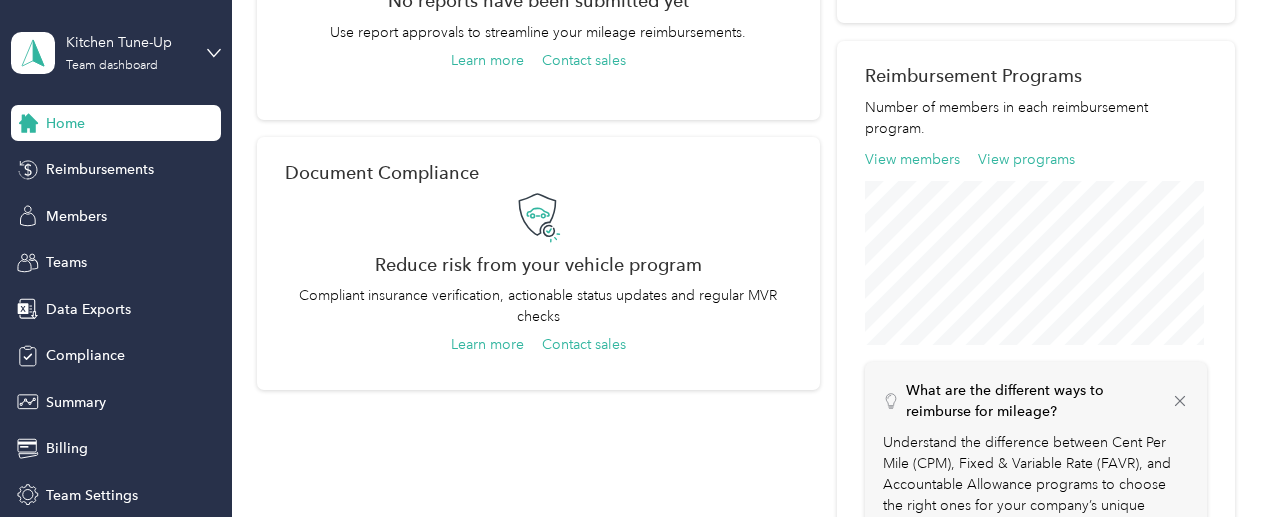 click on "Kitchen Tune-Up  Team dashboard" at bounding box center [116, 53] 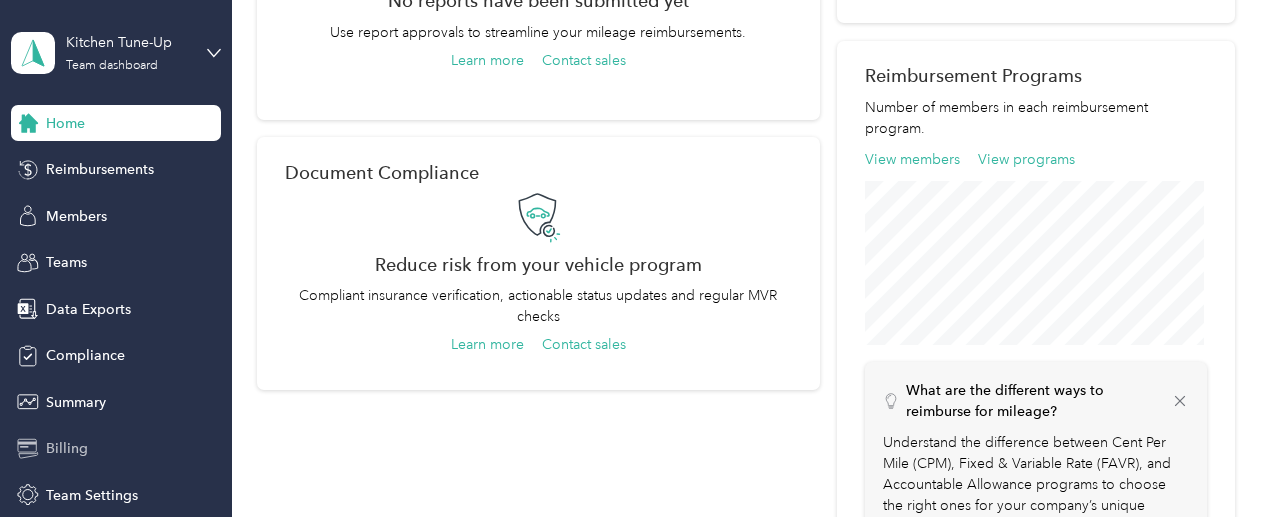 click on "Billing" at bounding box center [67, 448] 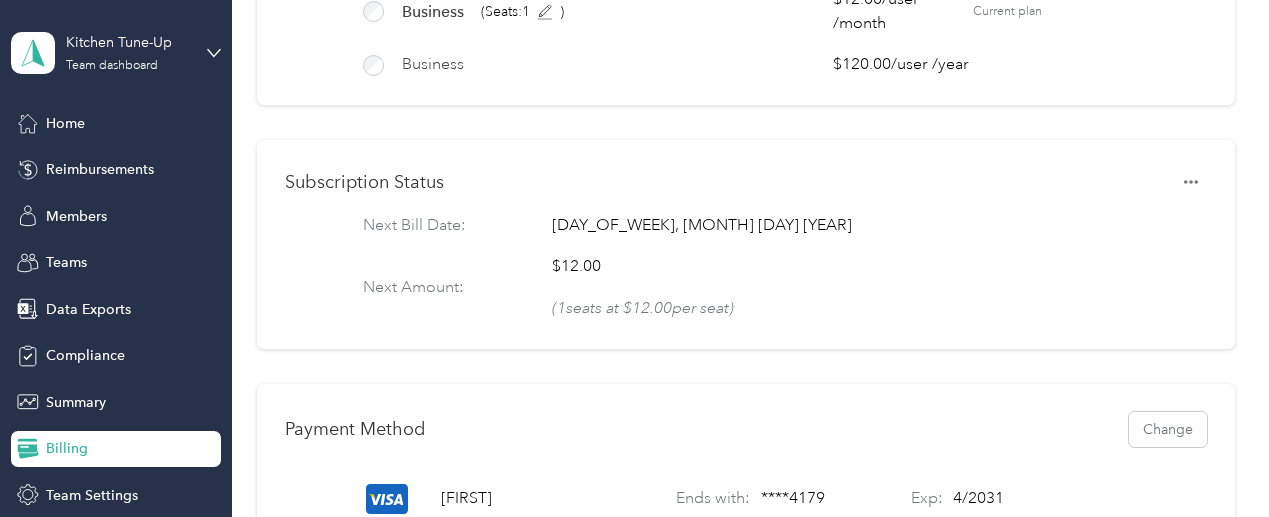 scroll, scrollTop: 209, scrollLeft: 0, axis: vertical 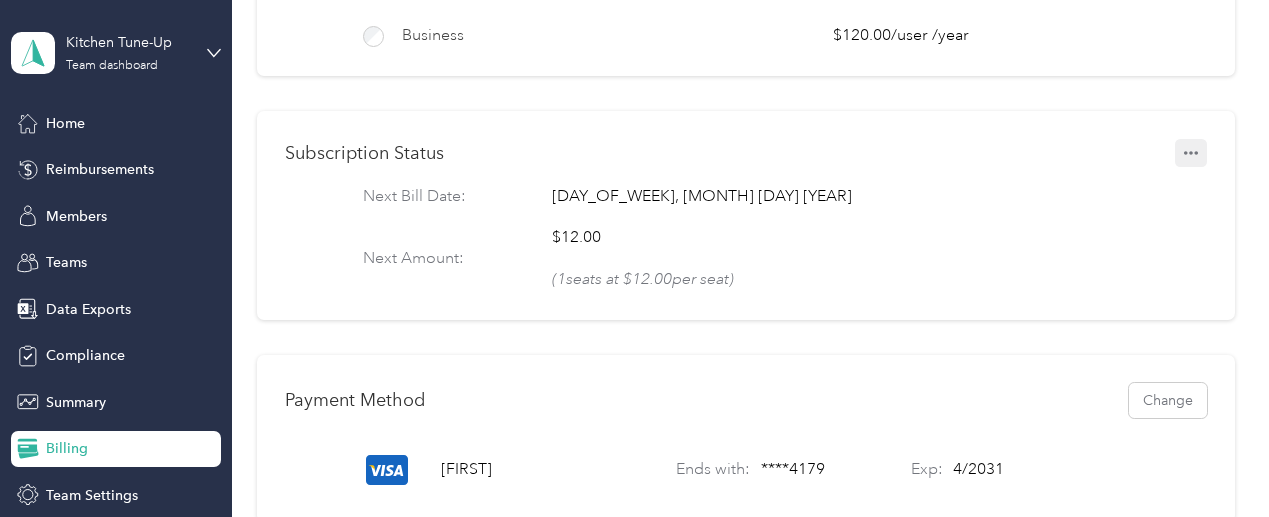 click 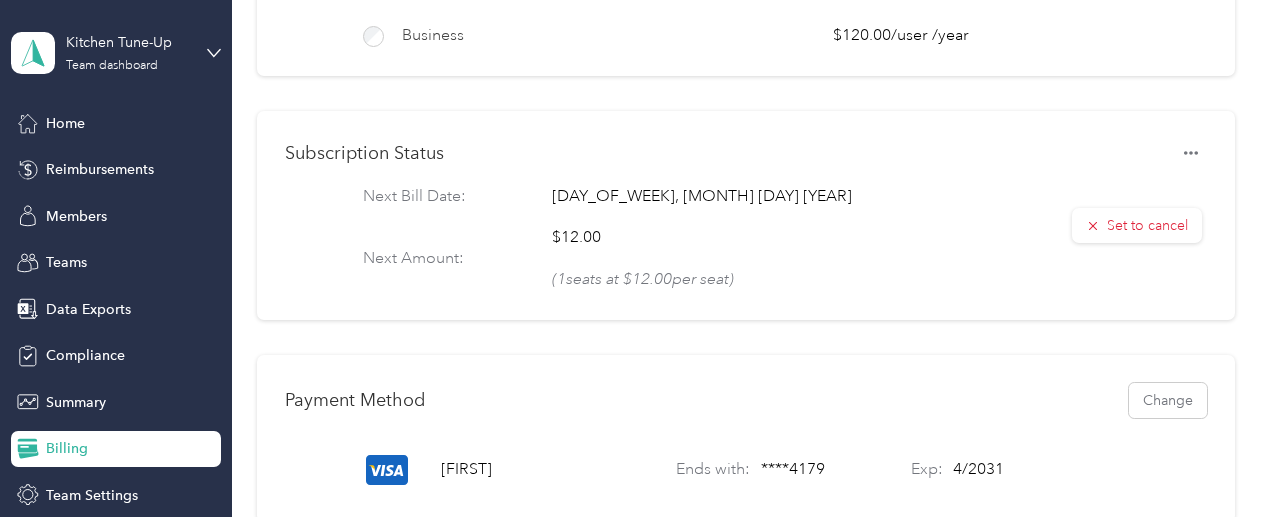 click on "Subscription Status Next Bill Date: Saturday, September 6th 2025 Next Amount: $12.00 ( 1  seats at   $12.00  per seat)" at bounding box center [746, 215] 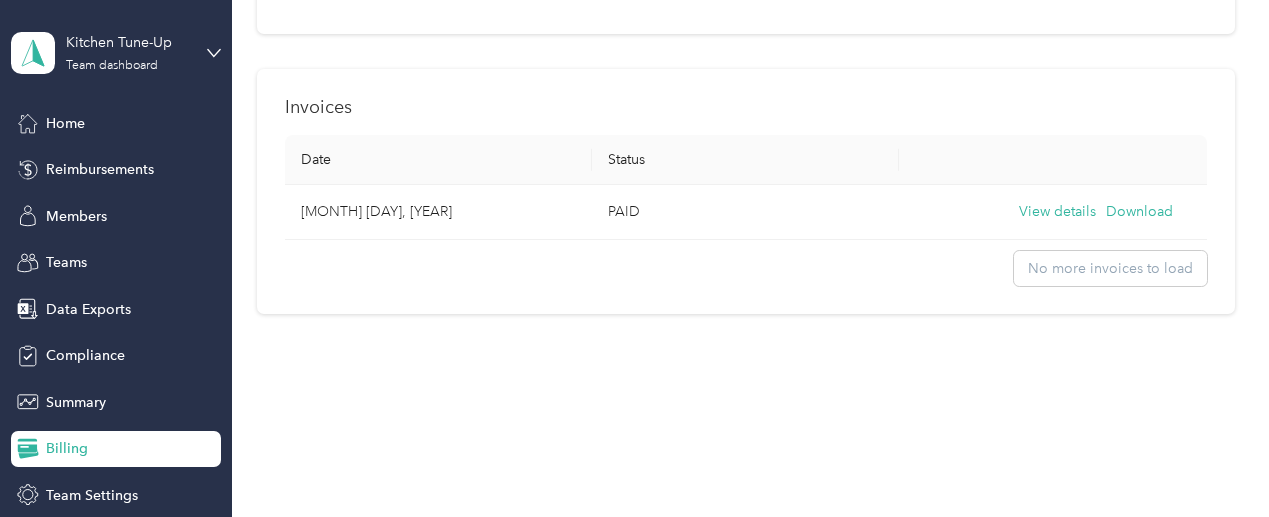 scroll, scrollTop: 713, scrollLeft: 0, axis: vertical 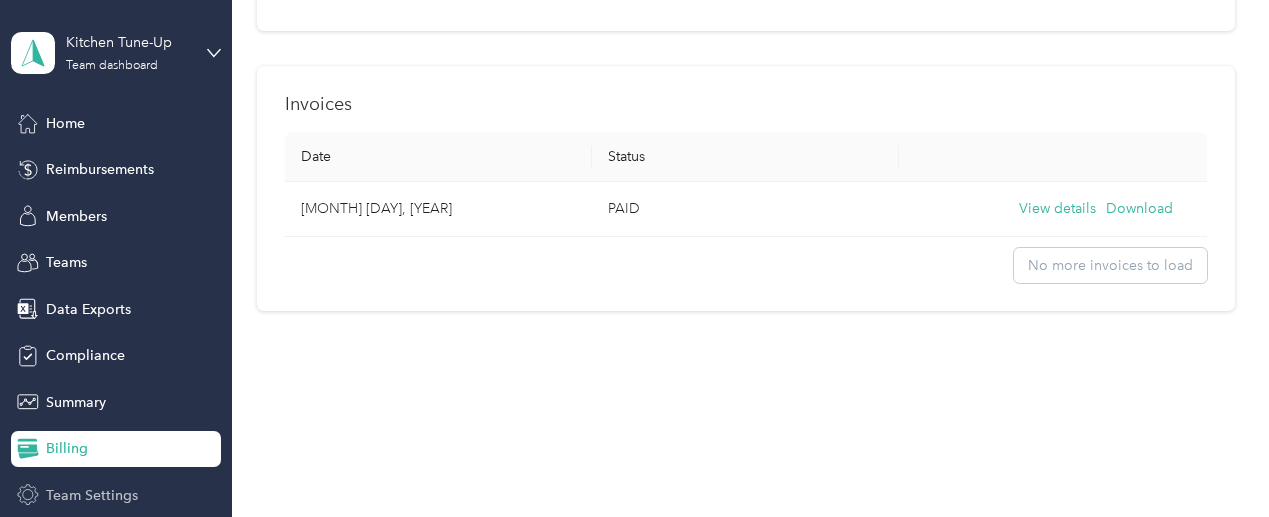click on "Team Settings" at bounding box center [92, 495] 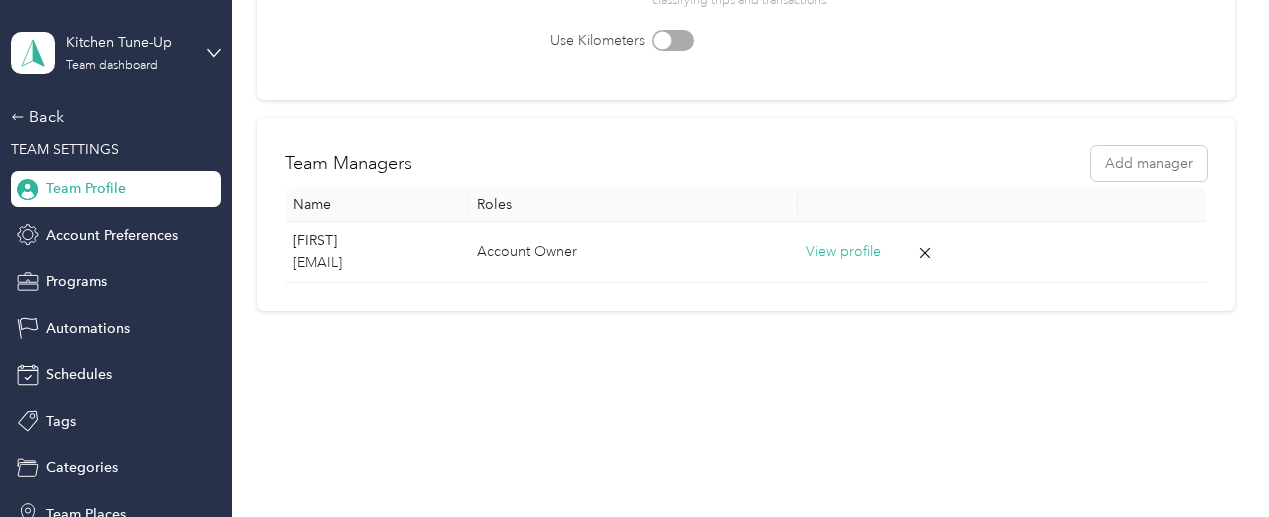 scroll, scrollTop: 297, scrollLeft: 0, axis: vertical 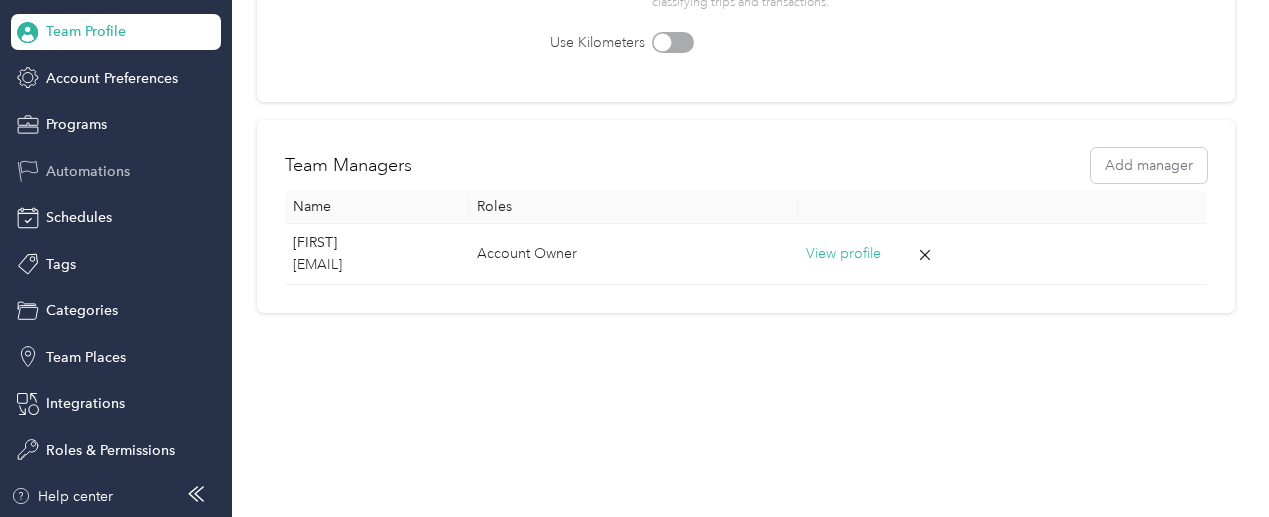 click on "Automations" at bounding box center [116, 171] 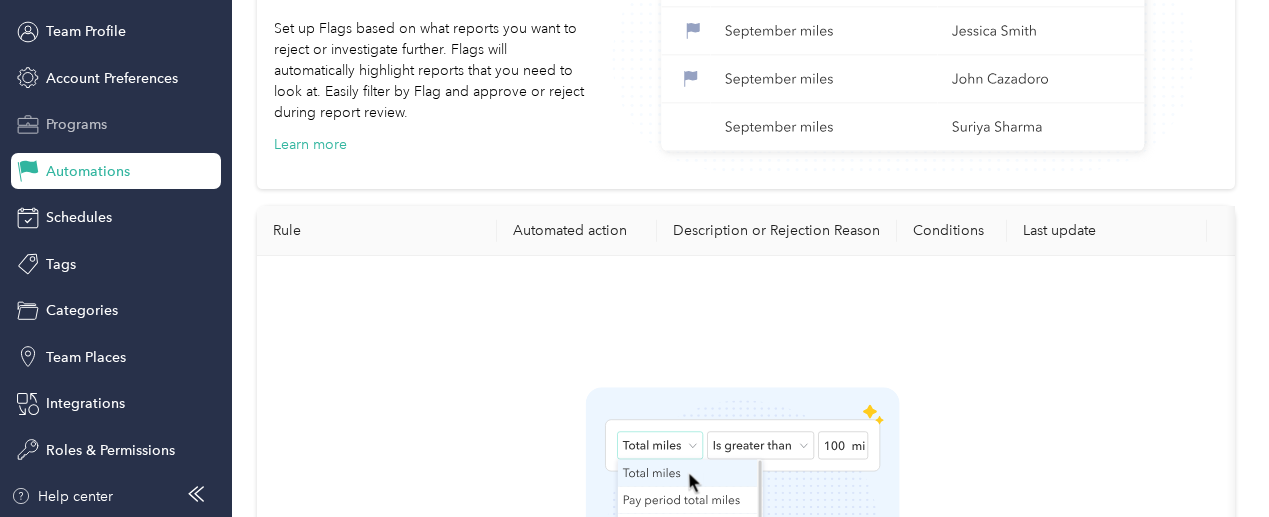 click on "Programs" at bounding box center (76, 124) 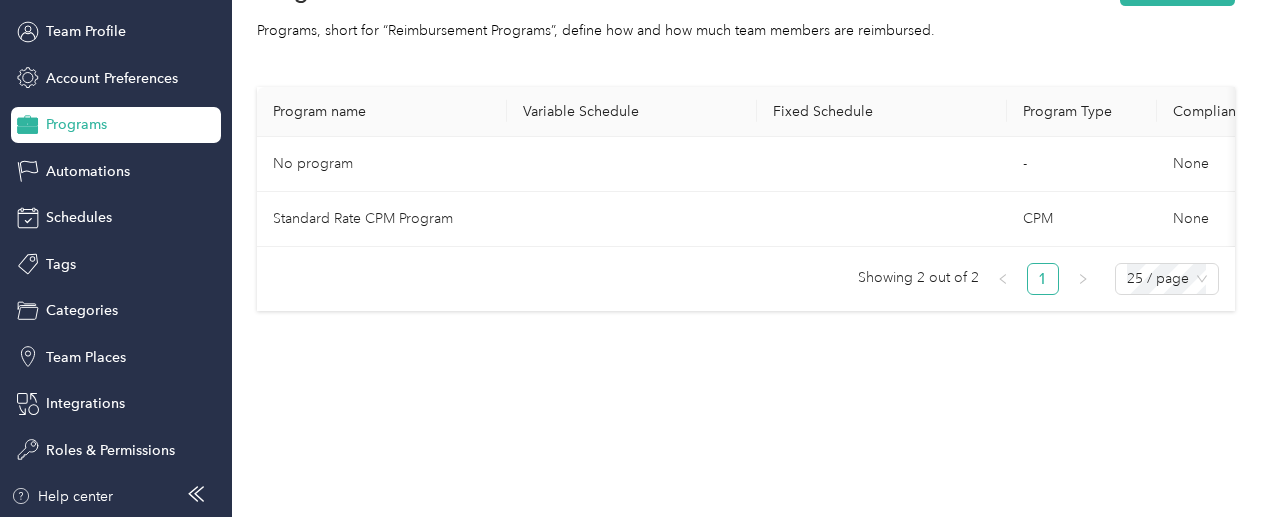 scroll, scrollTop: 49, scrollLeft: 0, axis: vertical 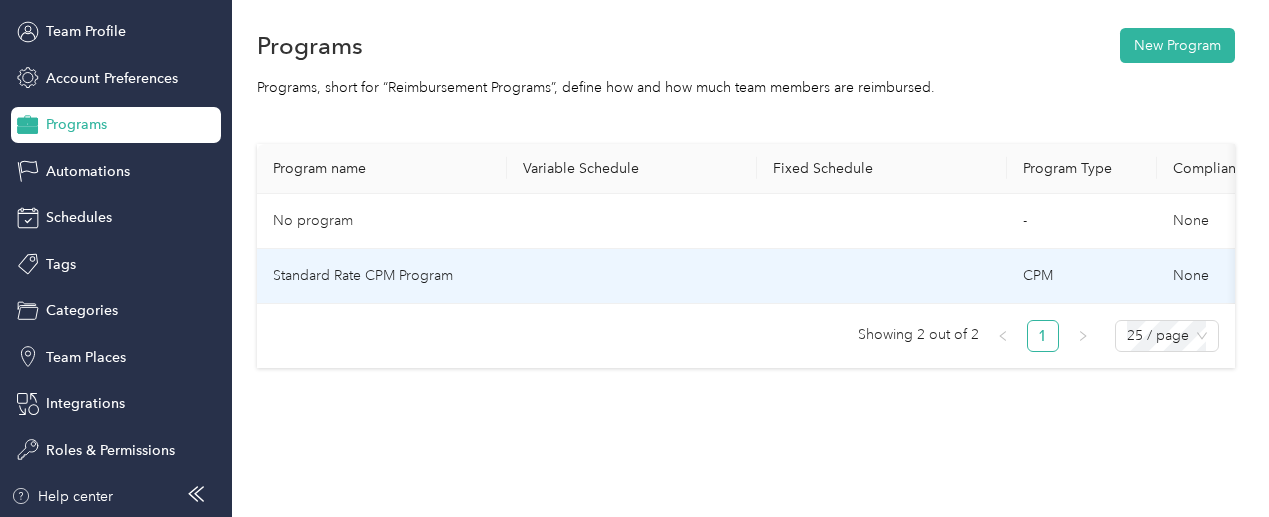 click at bounding box center [882, 276] 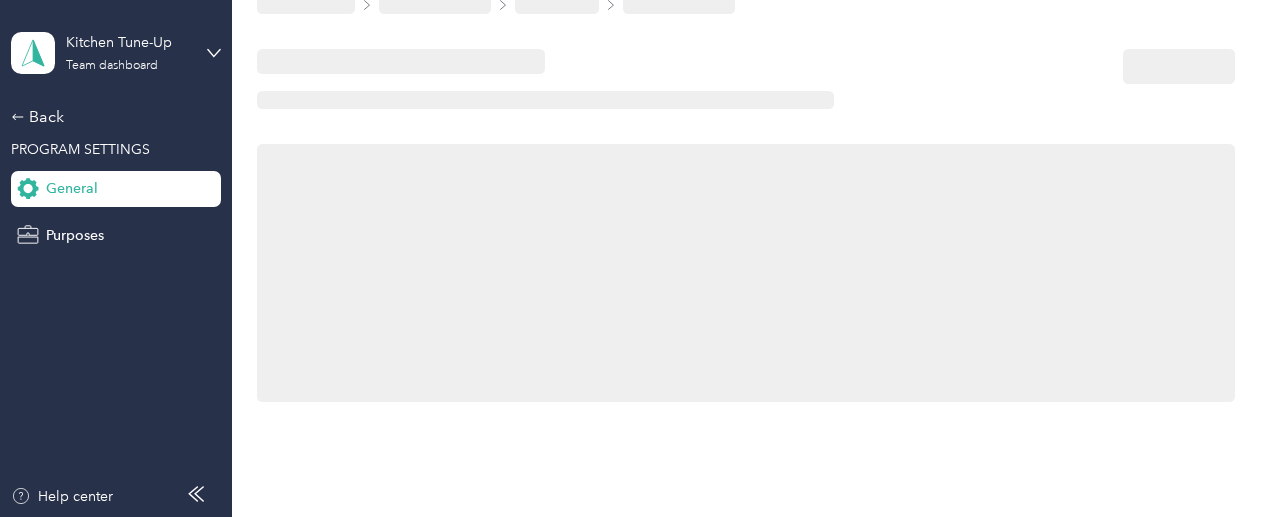 scroll, scrollTop: 0, scrollLeft: 0, axis: both 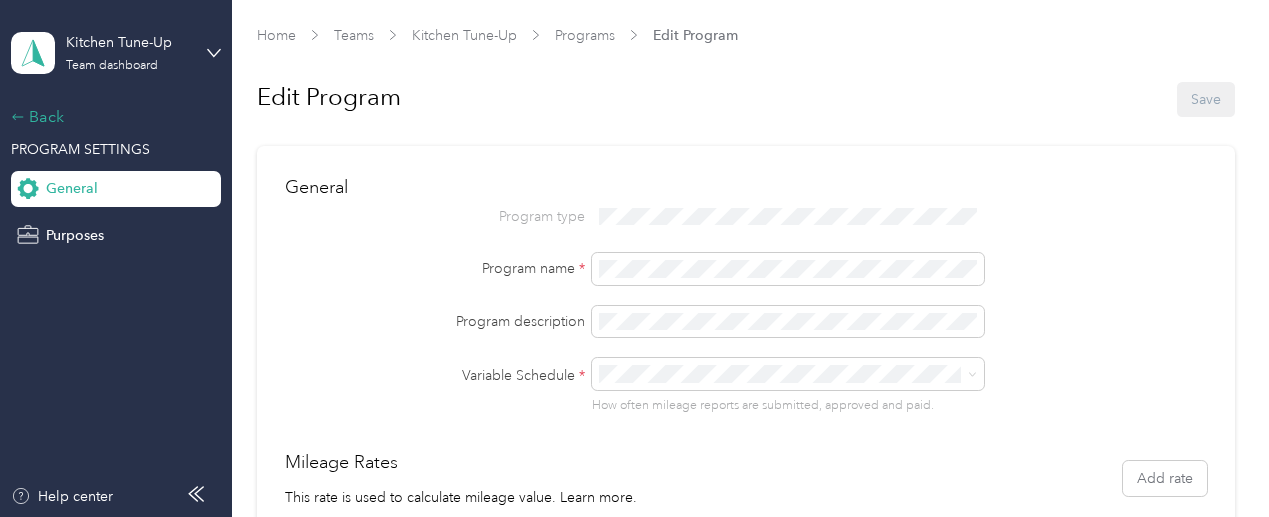 click on "Back" at bounding box center (111, 117) 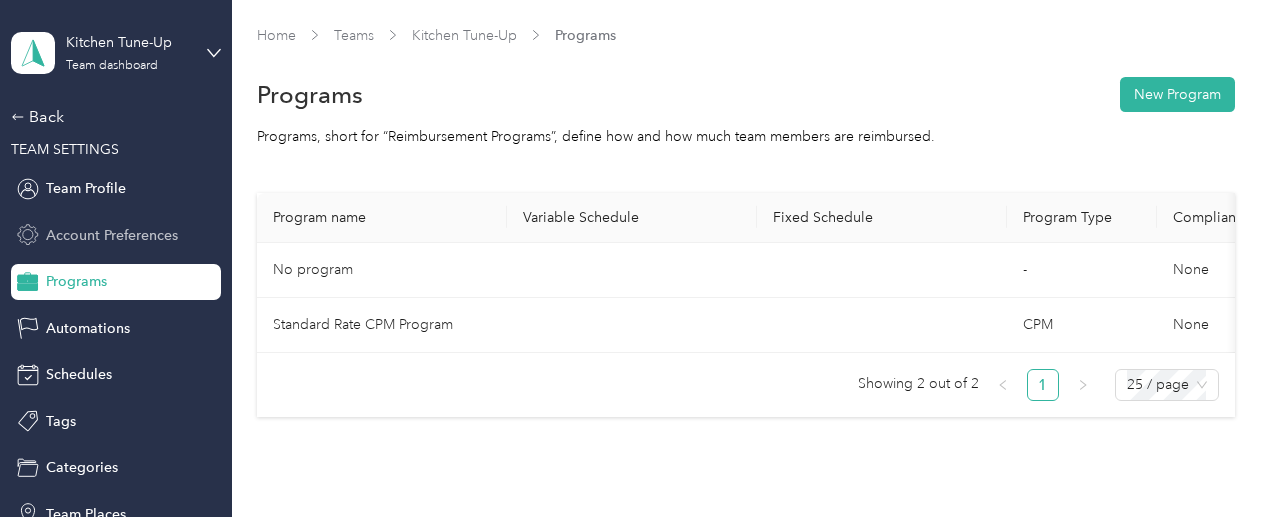 click on "Account Preferences" at bounding box center [112, 235] 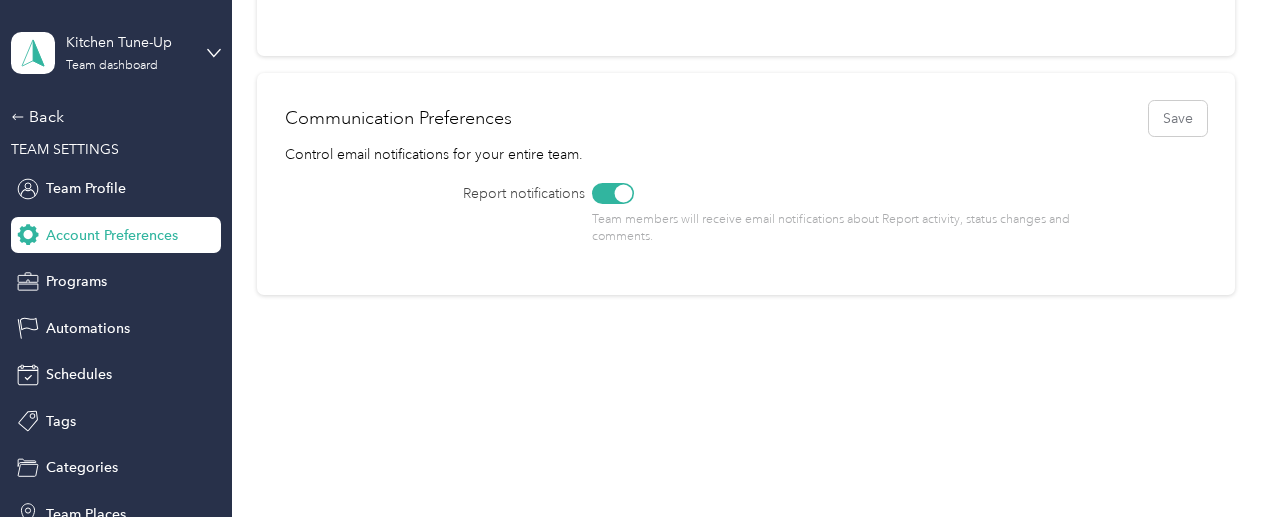 scroll, scrollTop: 1158, scrollLeft: 0, axis: vertical 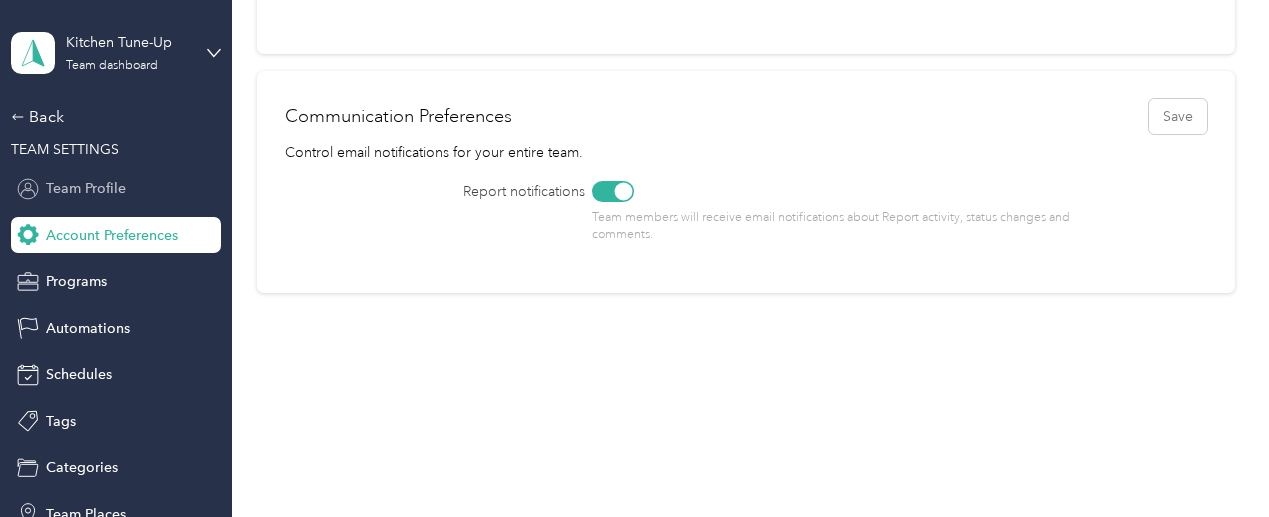 click on "Team Profile" at bounding box center (116, 189) 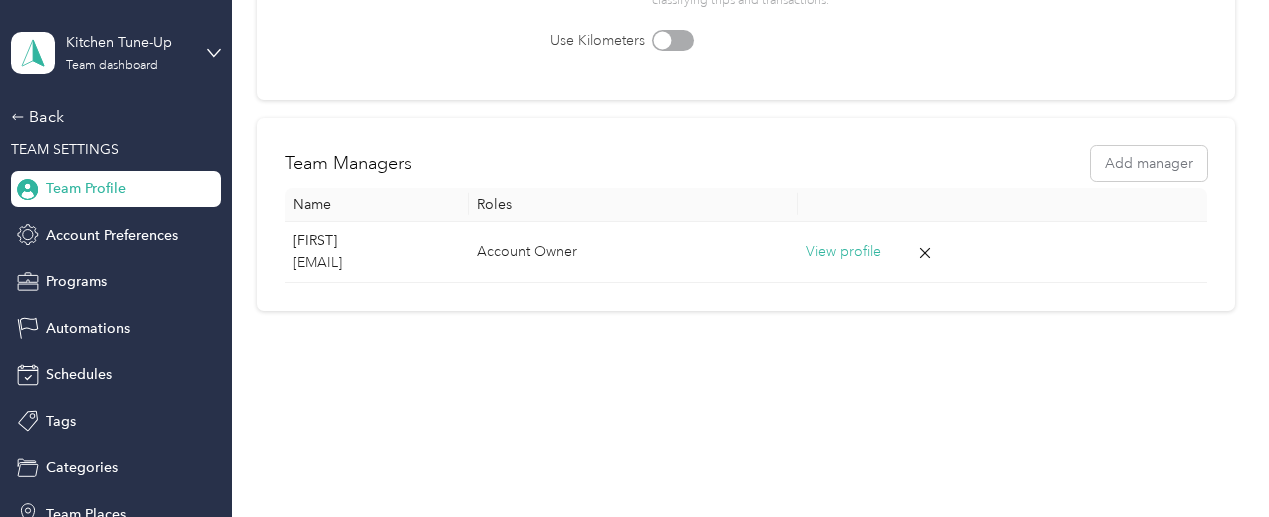 scroll, scrollTop: 0, scrollLeft: 0, axis: both 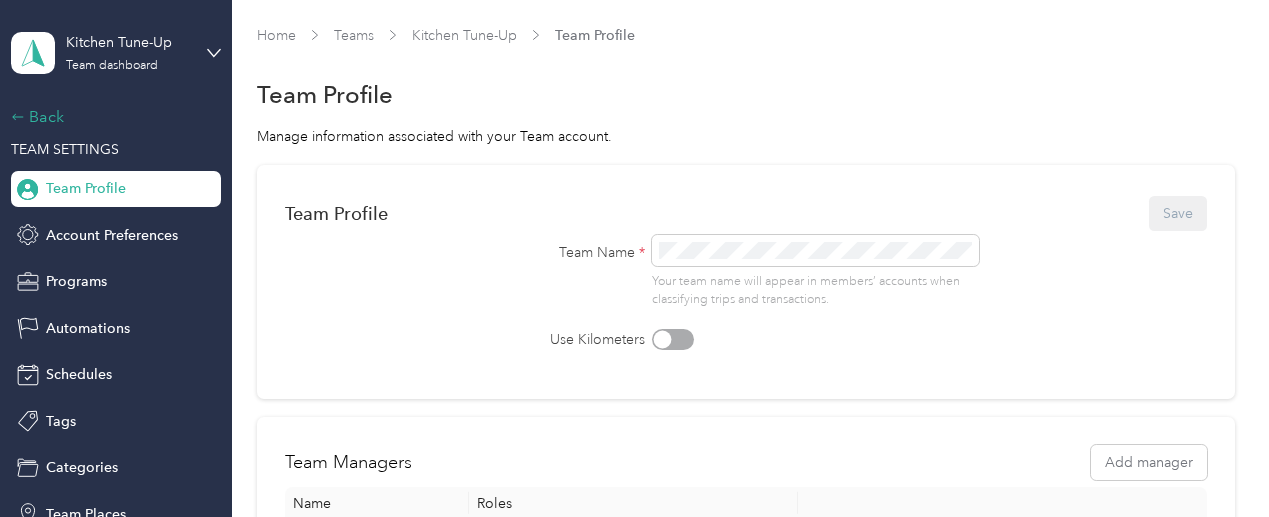 click on "Back" at bounding box center [111, 117] 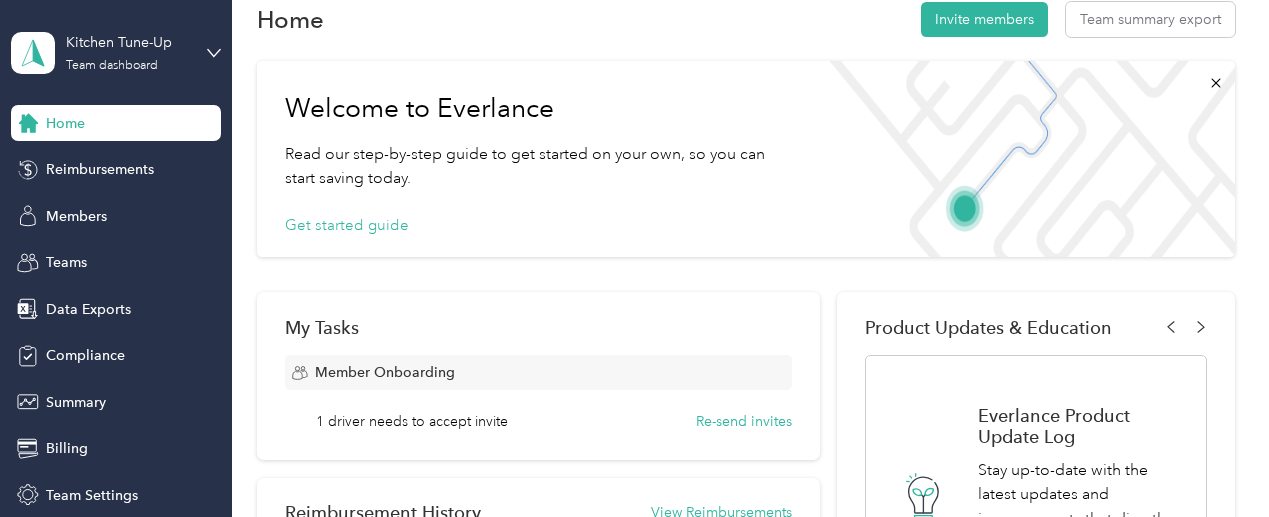 scroll, scrollTop: 0, scrollLeft: 0, axis: both 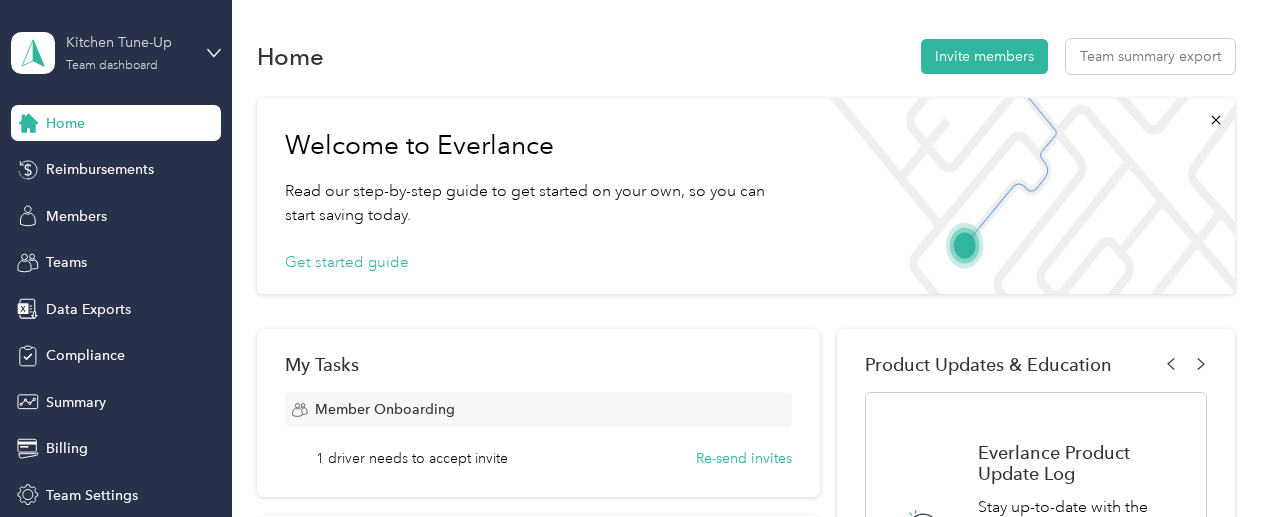 click on "Kitchen Tune-Up" at bounding box center [128, 42] 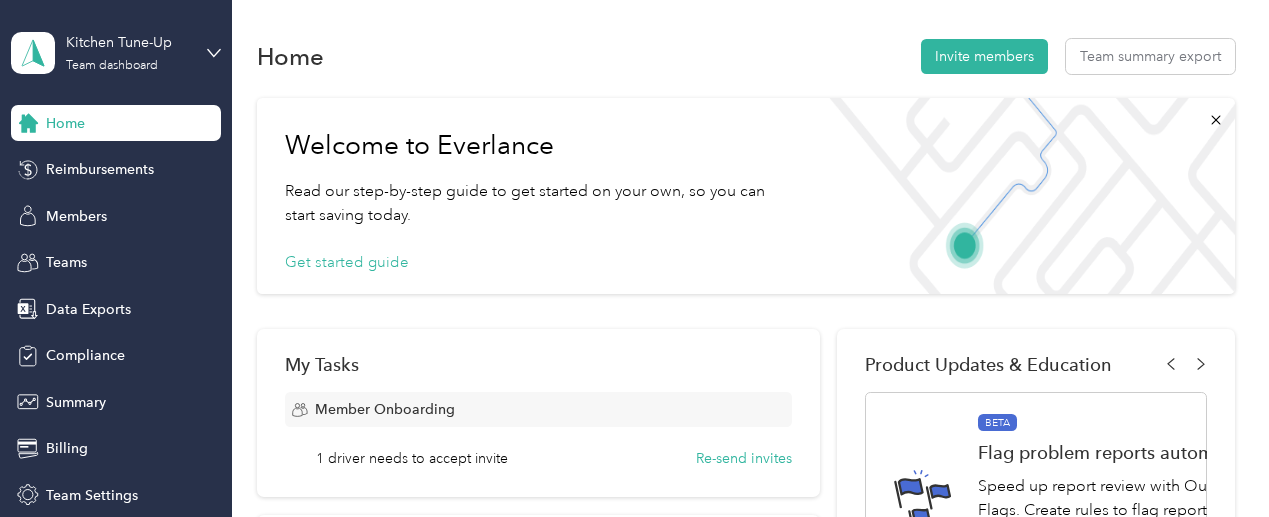 drag, startPoint x: 1021, startPoint y: 460, endPoint x: 1045, endPoint y: 460, distance: 24 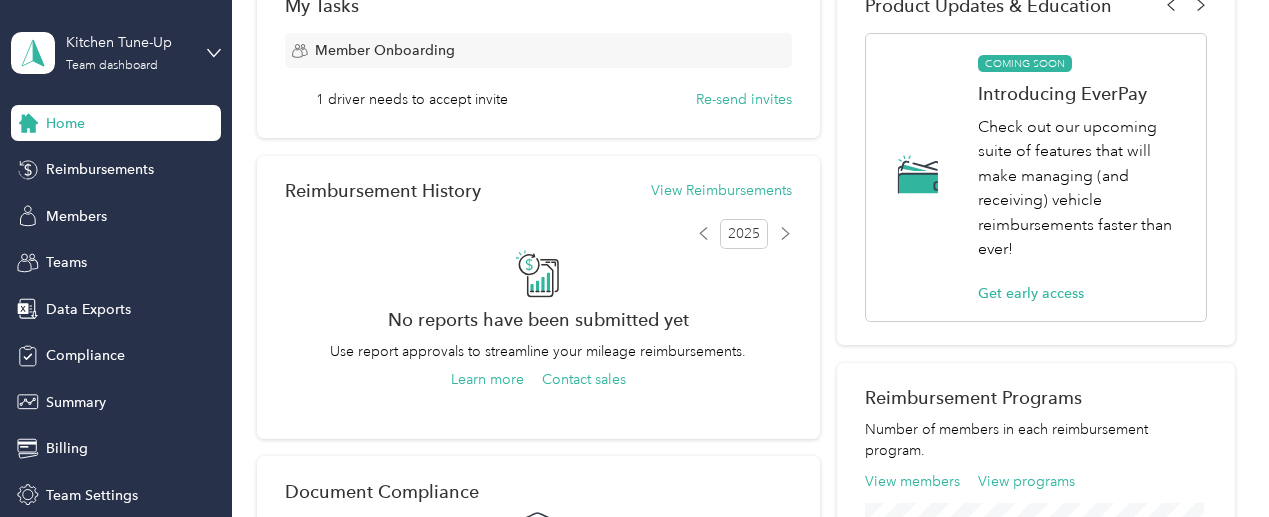 scroll, scrollTop: 364, scrollLeft: 0, axis: vertical 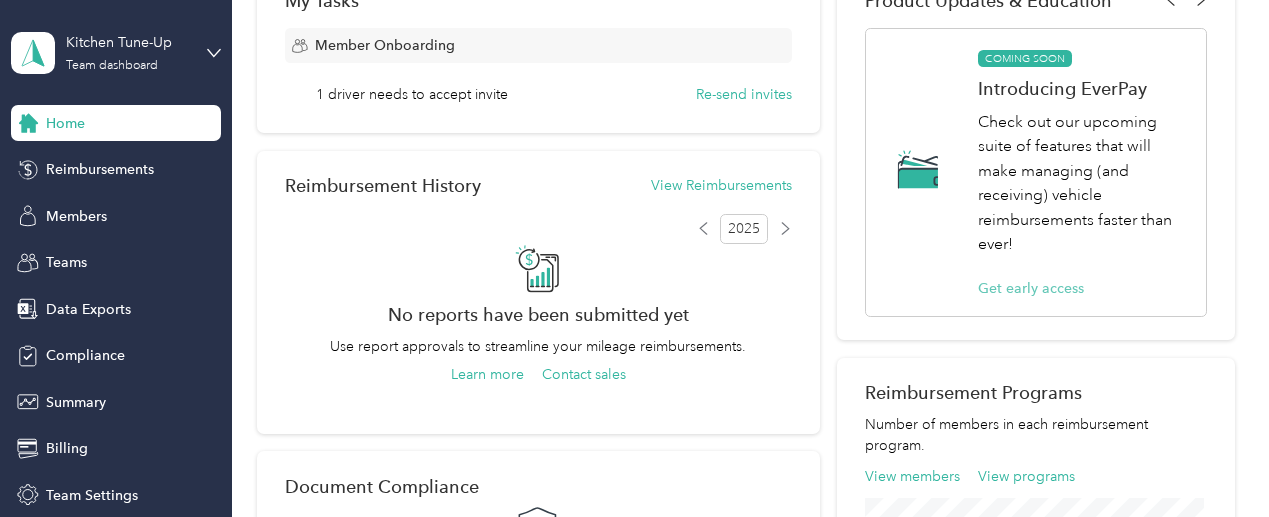 click on "Get early access" at bounding box center (1031, 288) 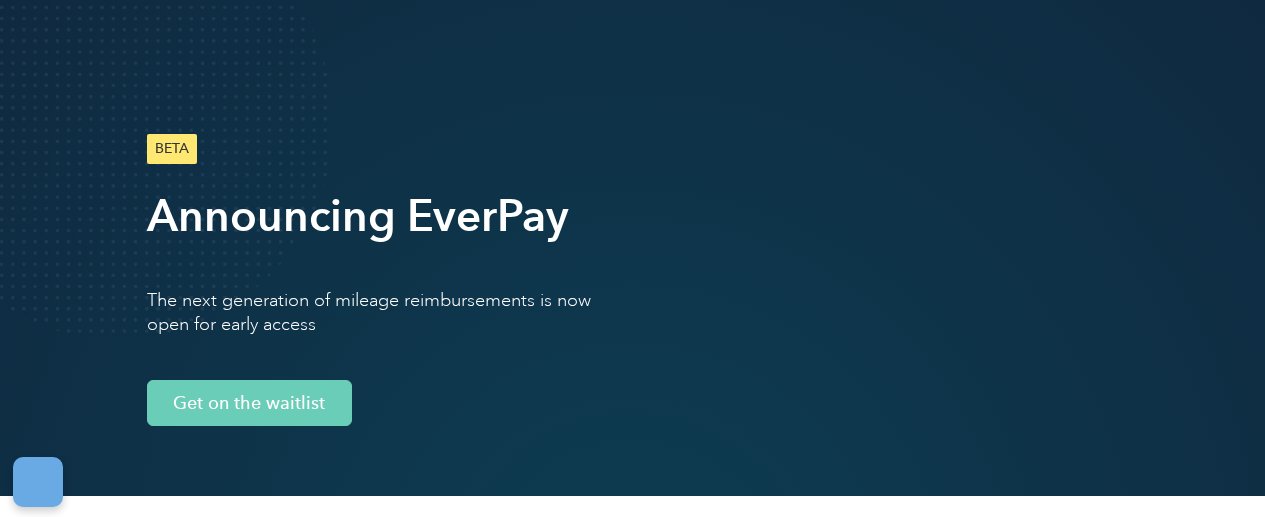 scroll, scrollTop: 0, scrollLeft: 0, axis: both 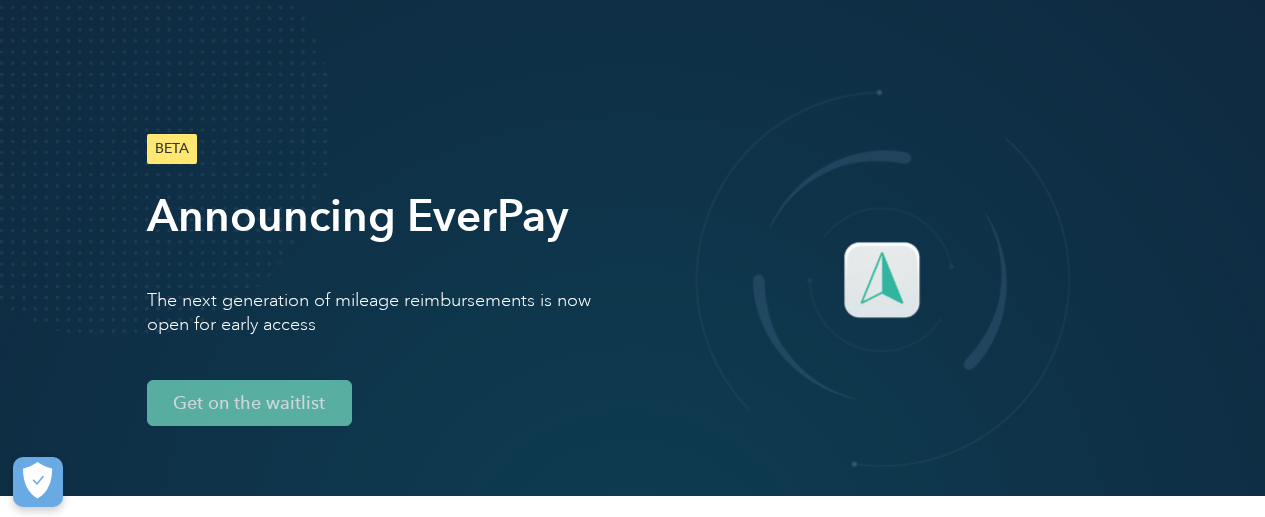 click on "Get on the waitlist" at bounding box center (249, 403) 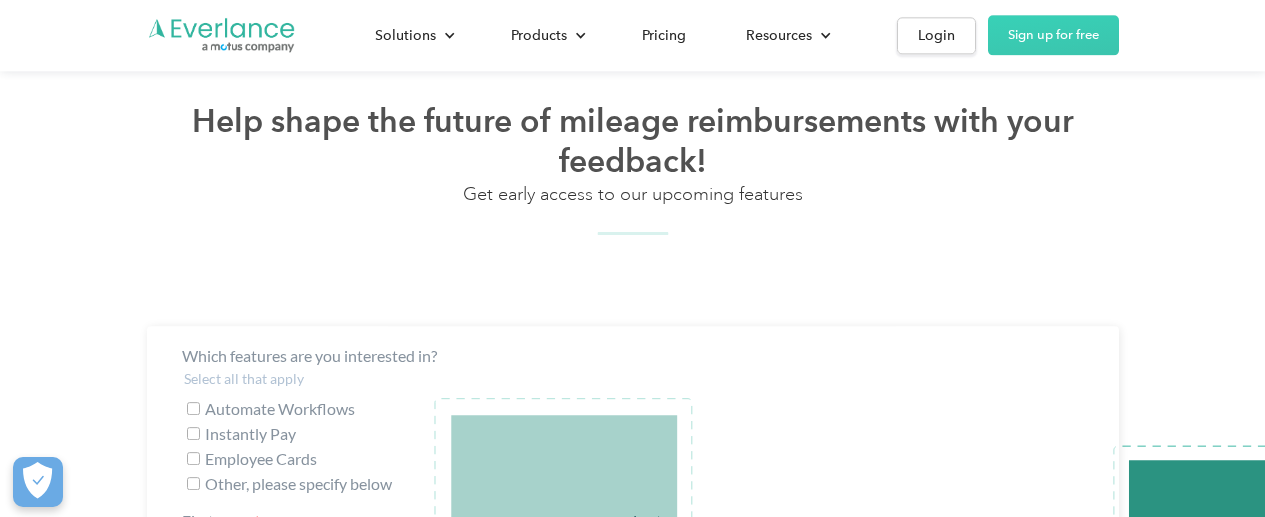 scroll, scrollTop: 2283, scrollLeft: 0, axis: vertical 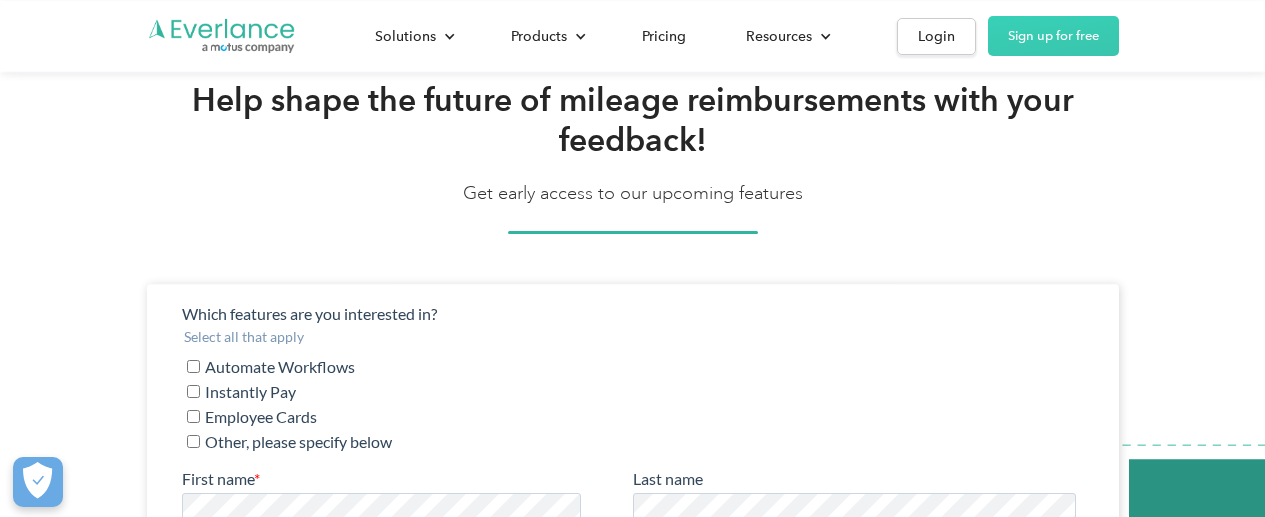 click on "Automate Workflows" at bounding box center [279, 366] 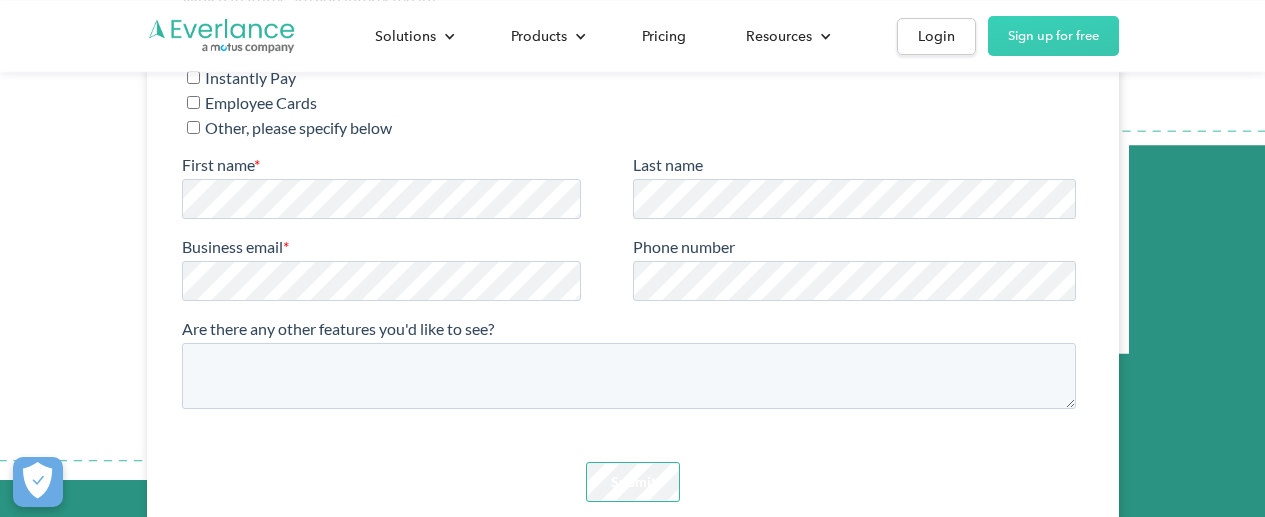 scroll, scrollTop: 2625, scrollLeft: 0, axis: vertical 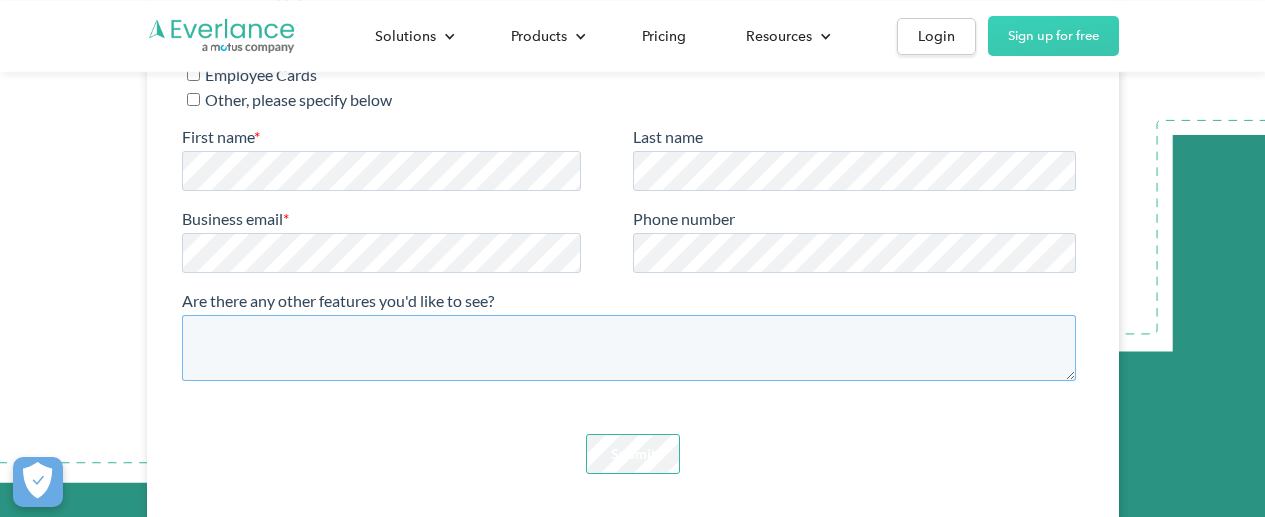click on "Are there any other features you'd like to see?" at bounding box center [628, 348] 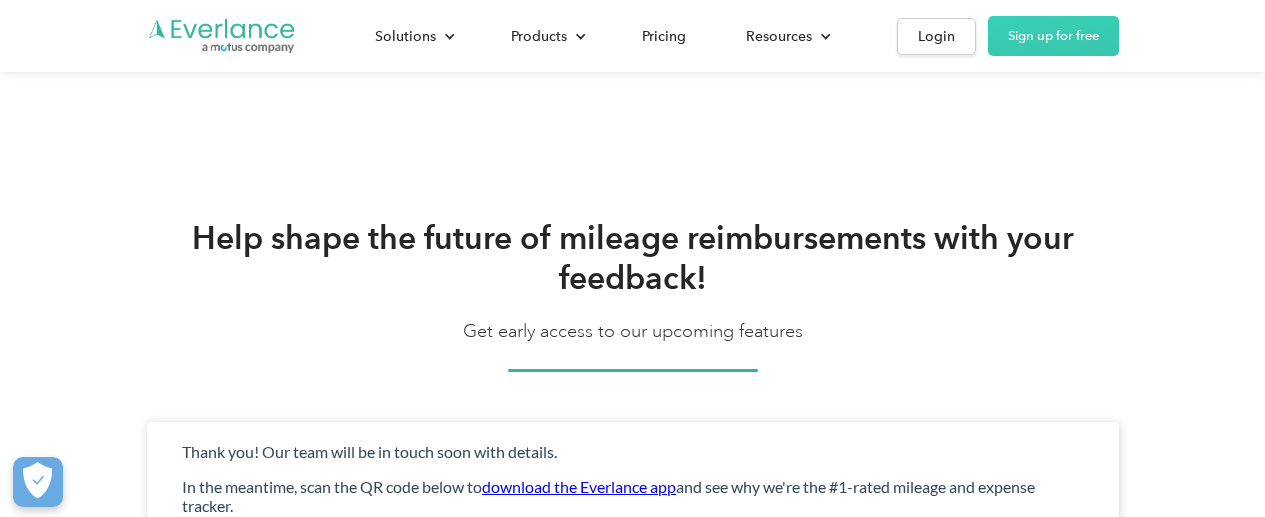 scroll, scrollTop: 2132, scrollLeft: 0, axis: vertical 